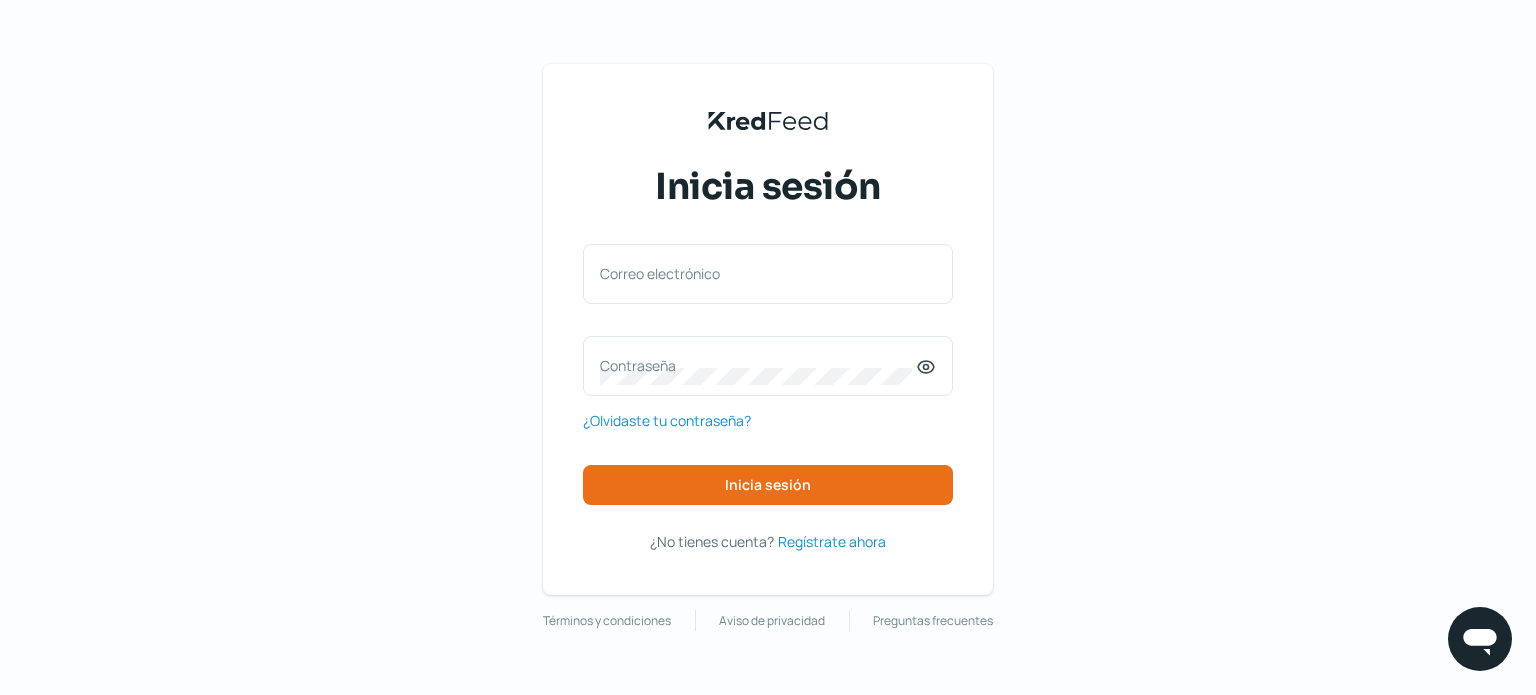 scroll, scrollTop: 0, scrollLeft: 0, axis: both 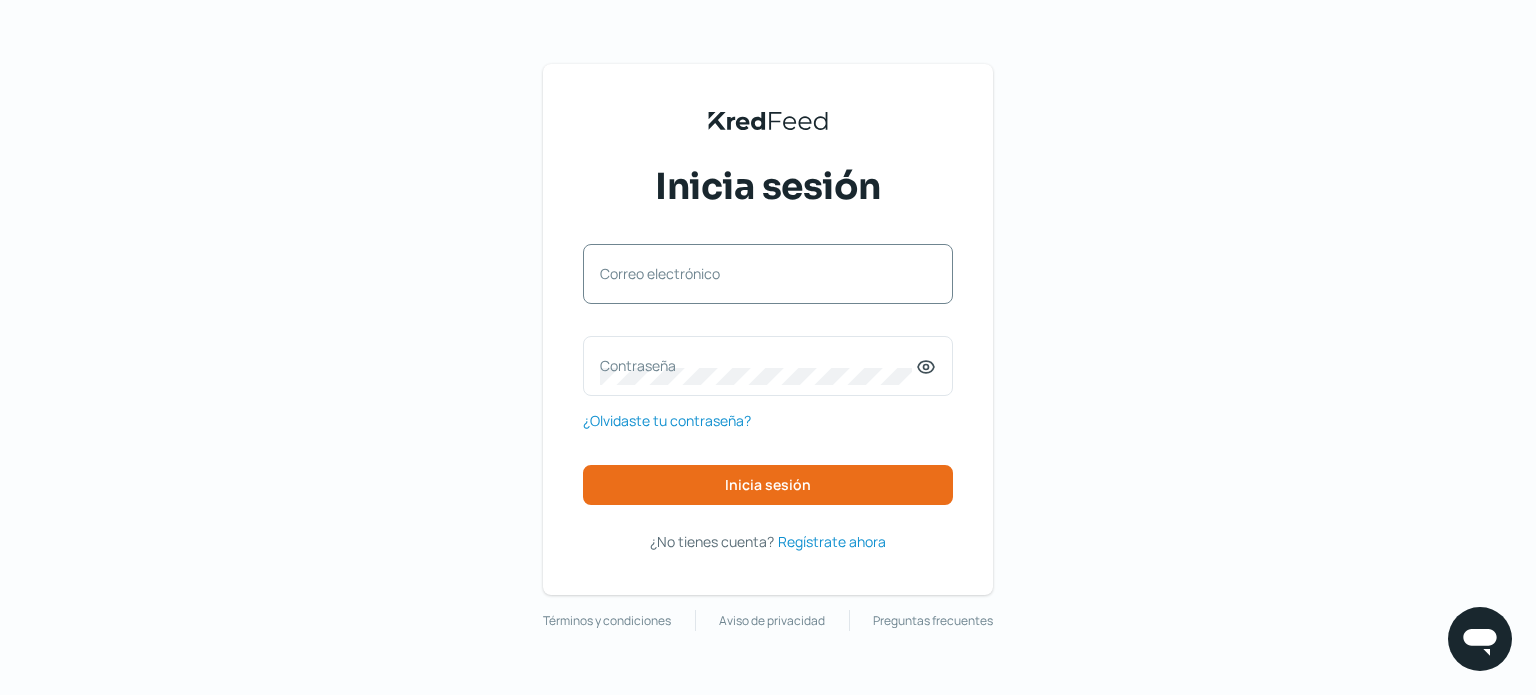 click on "Correo electrónico" at bounding box center [758, 273] 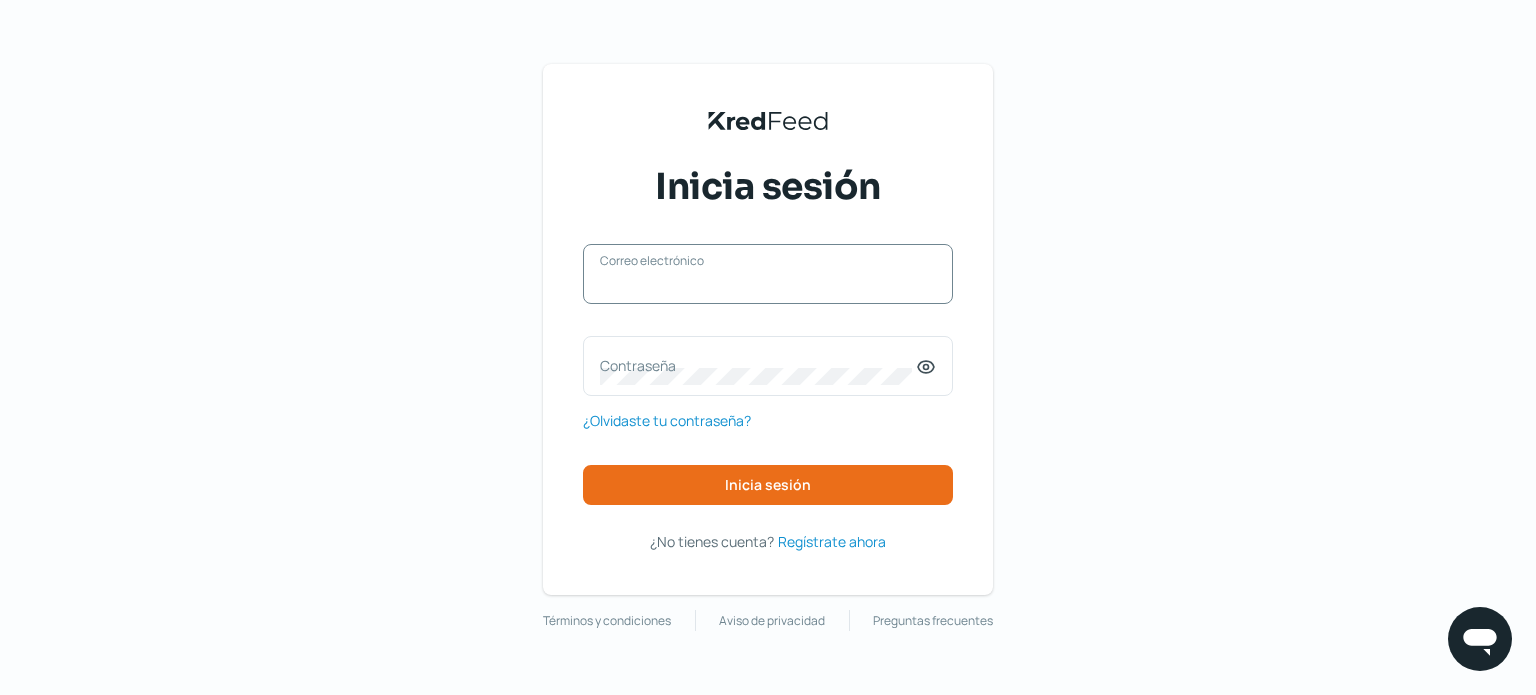 click on "Correo electrónico" at bounding box center [768, 284] 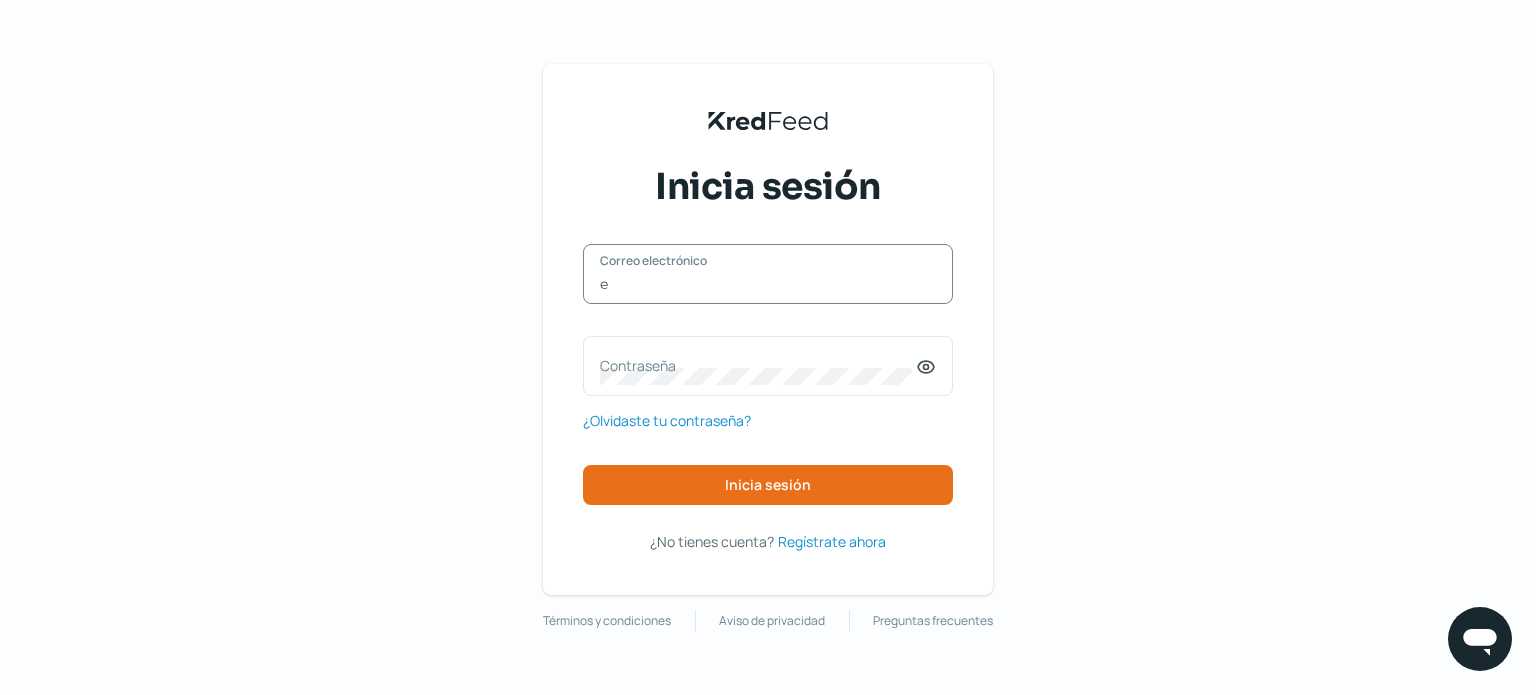 type on "[EMAIL]" 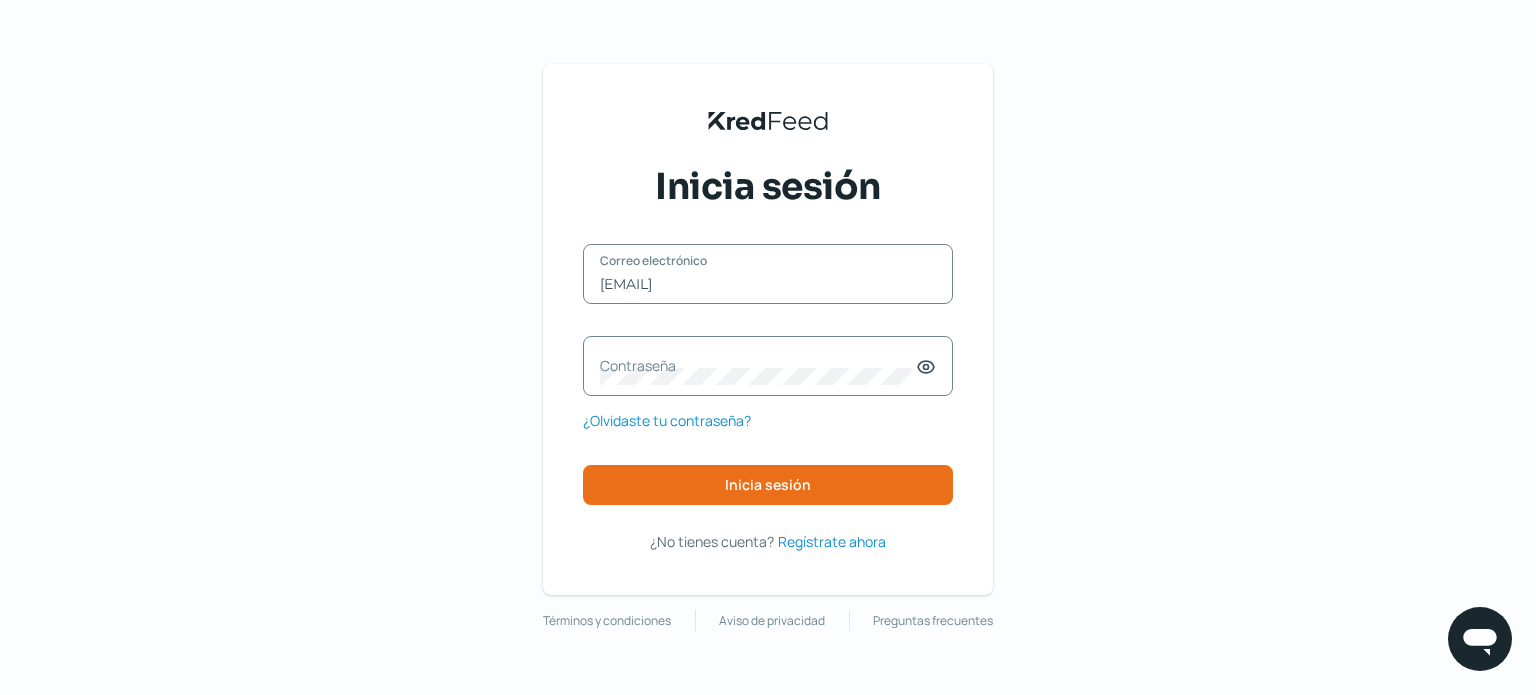 click on "Contraseña" at bounding box center (758, 365) 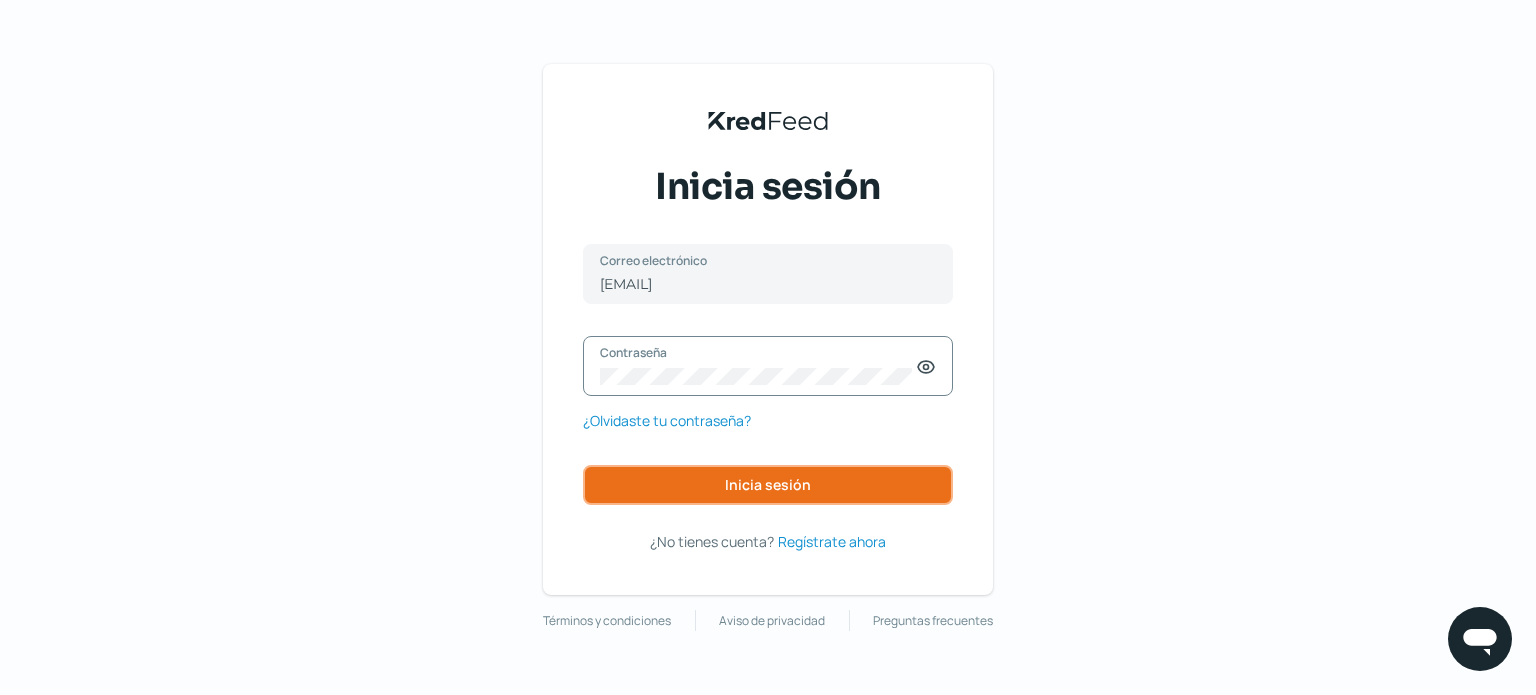 click on "Inicia sesión" at bounding box center [768, 485] 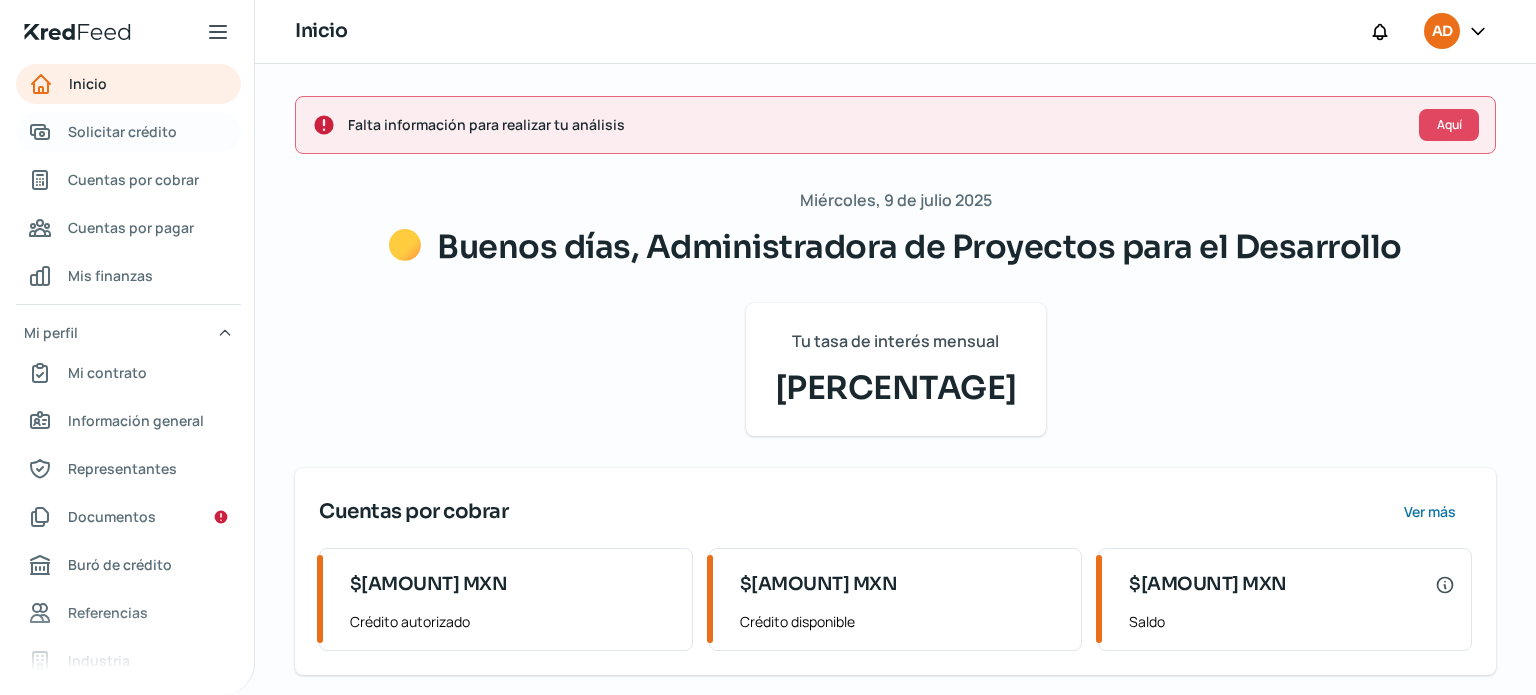 click on "Solicitar crédito" at bounding box center (122, 131) 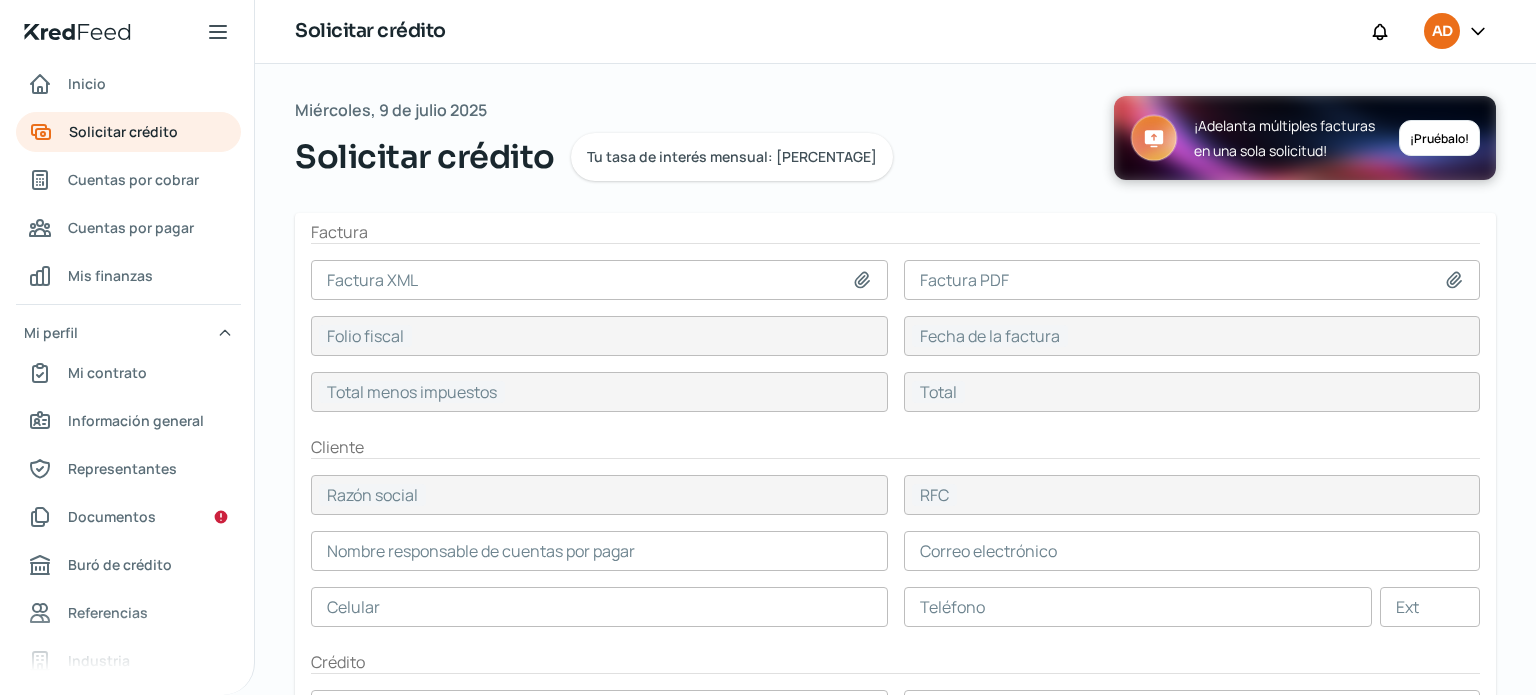 click at bounding box center (862, 279) 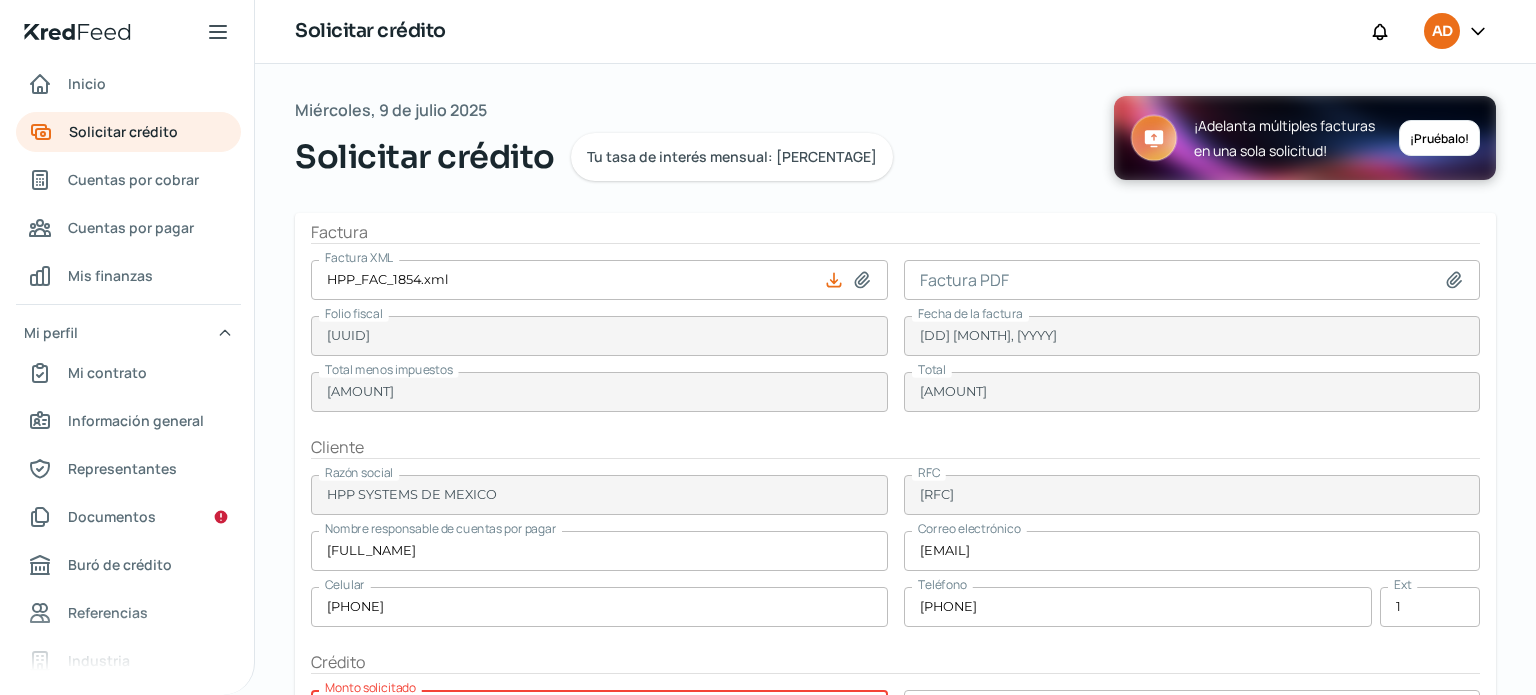 click at bounding box center (862, 280) 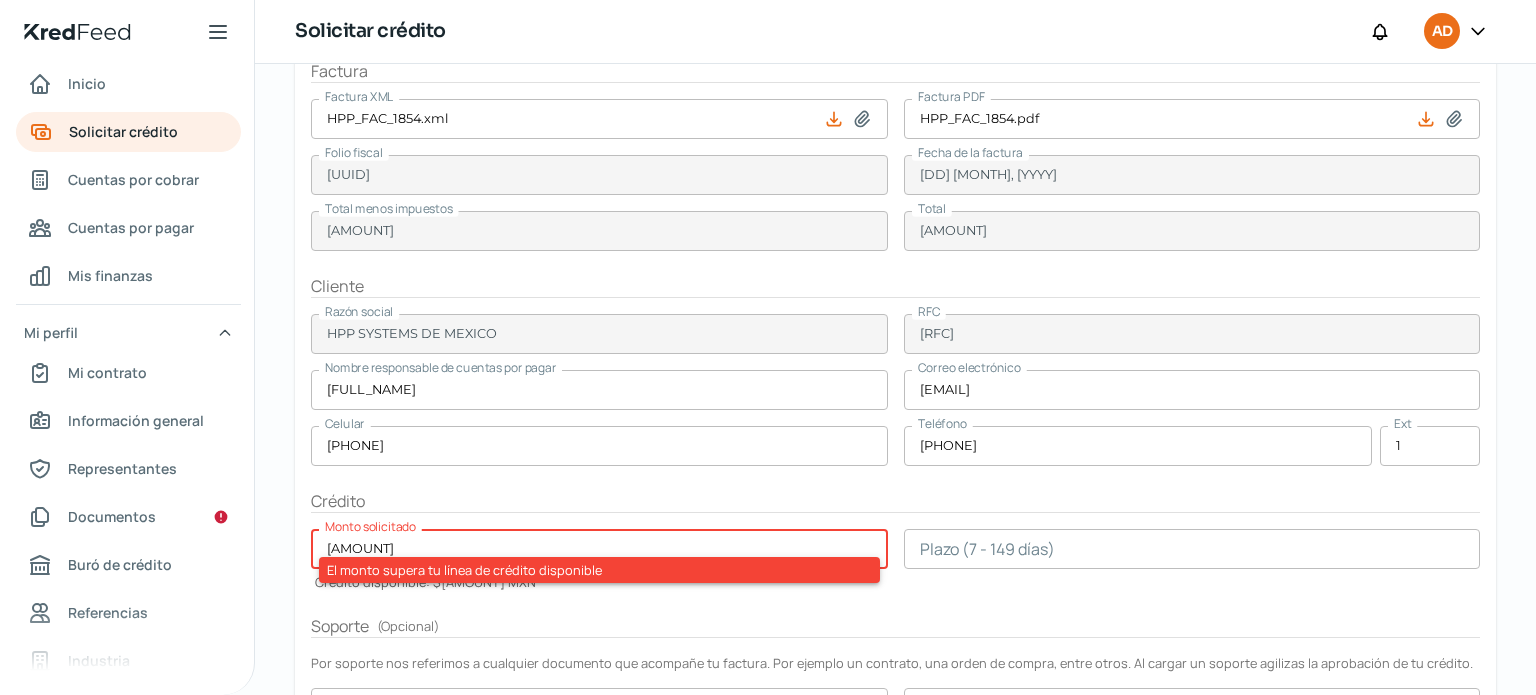 scroll, scrollTop: 174, scrollLeft: 0, axis: vertical 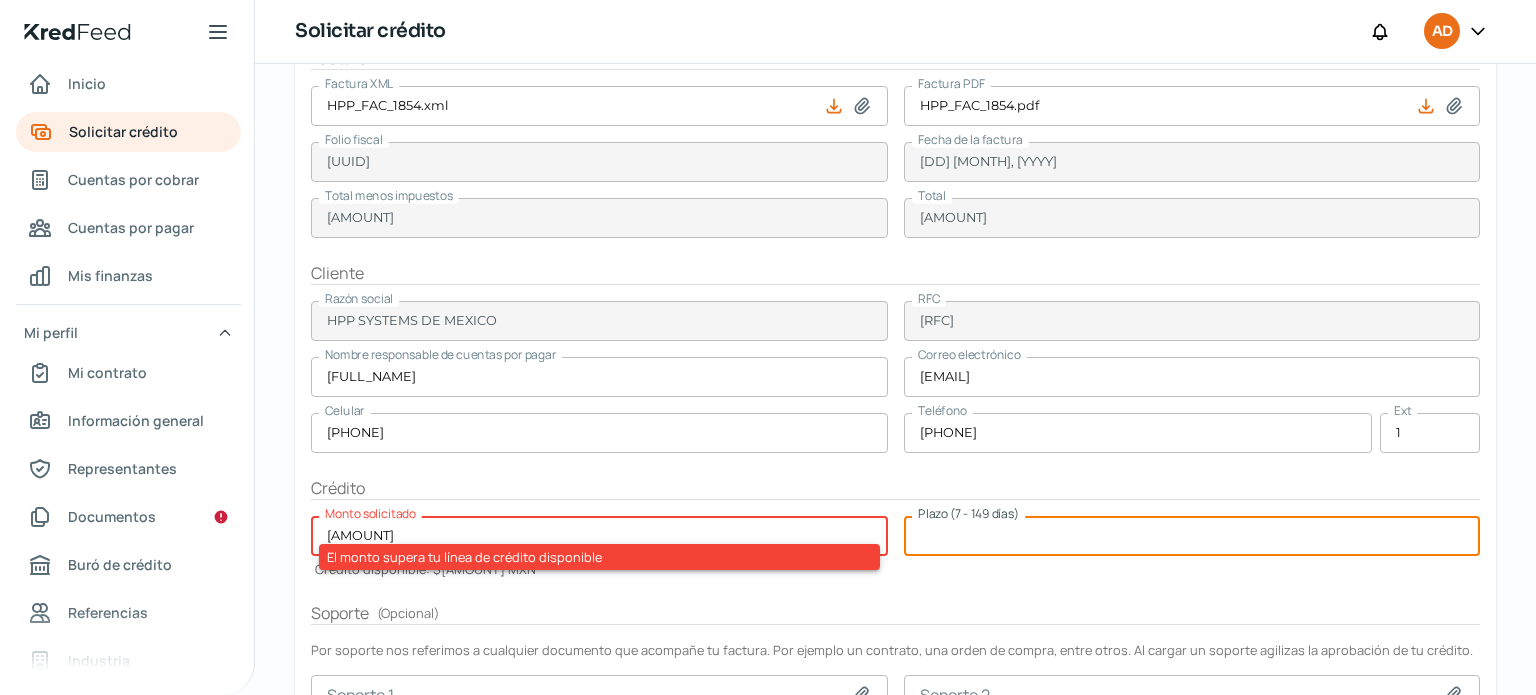 click at bounding box center (1192, 536) 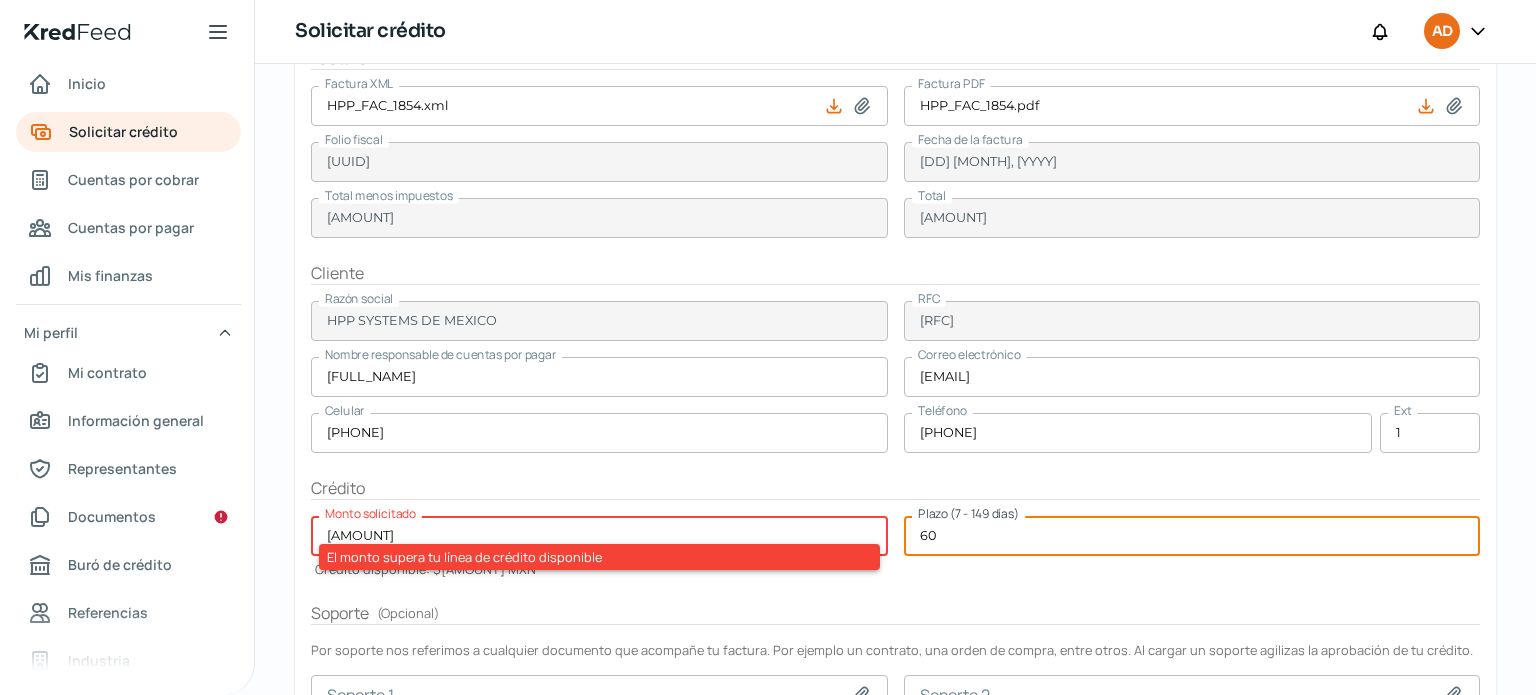 type on "60" 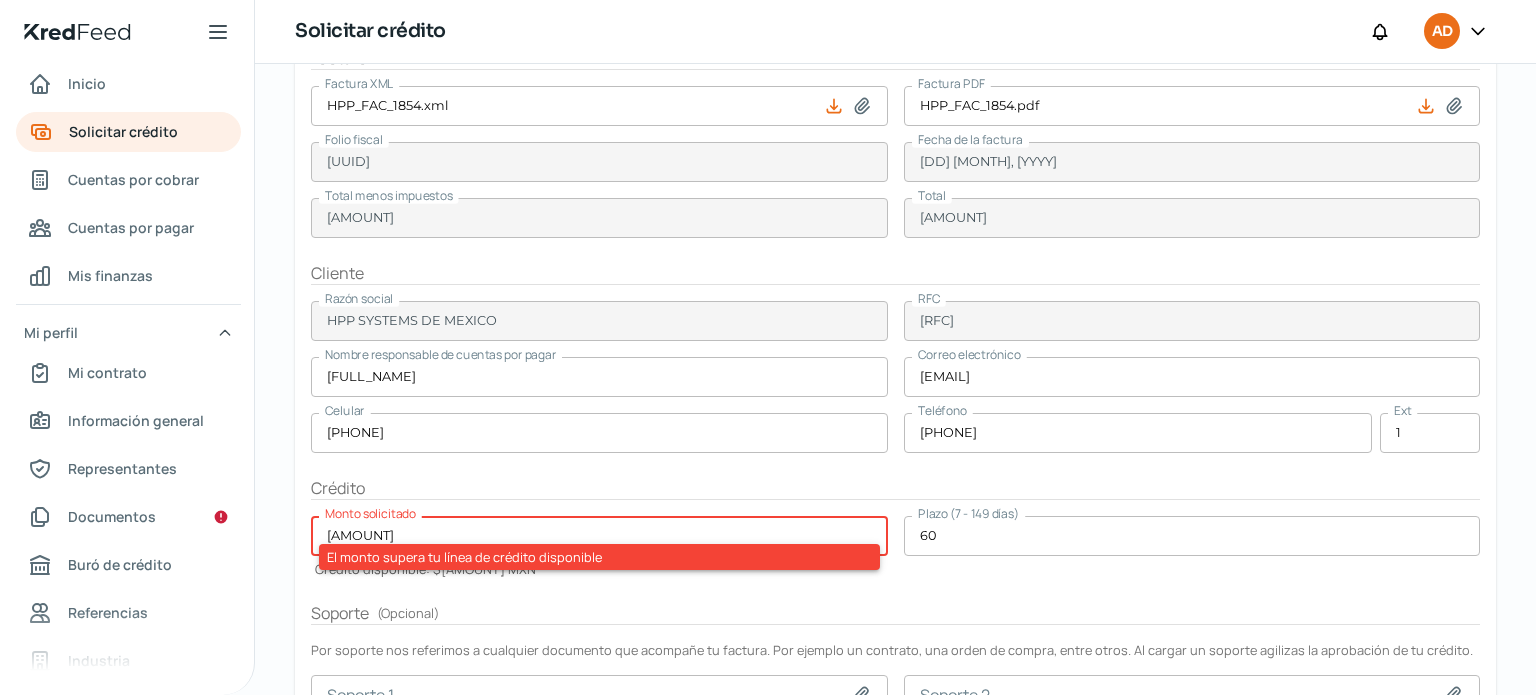 click on "El monto supera tu línea de crédito disponible" at bounding box center (599, 557) 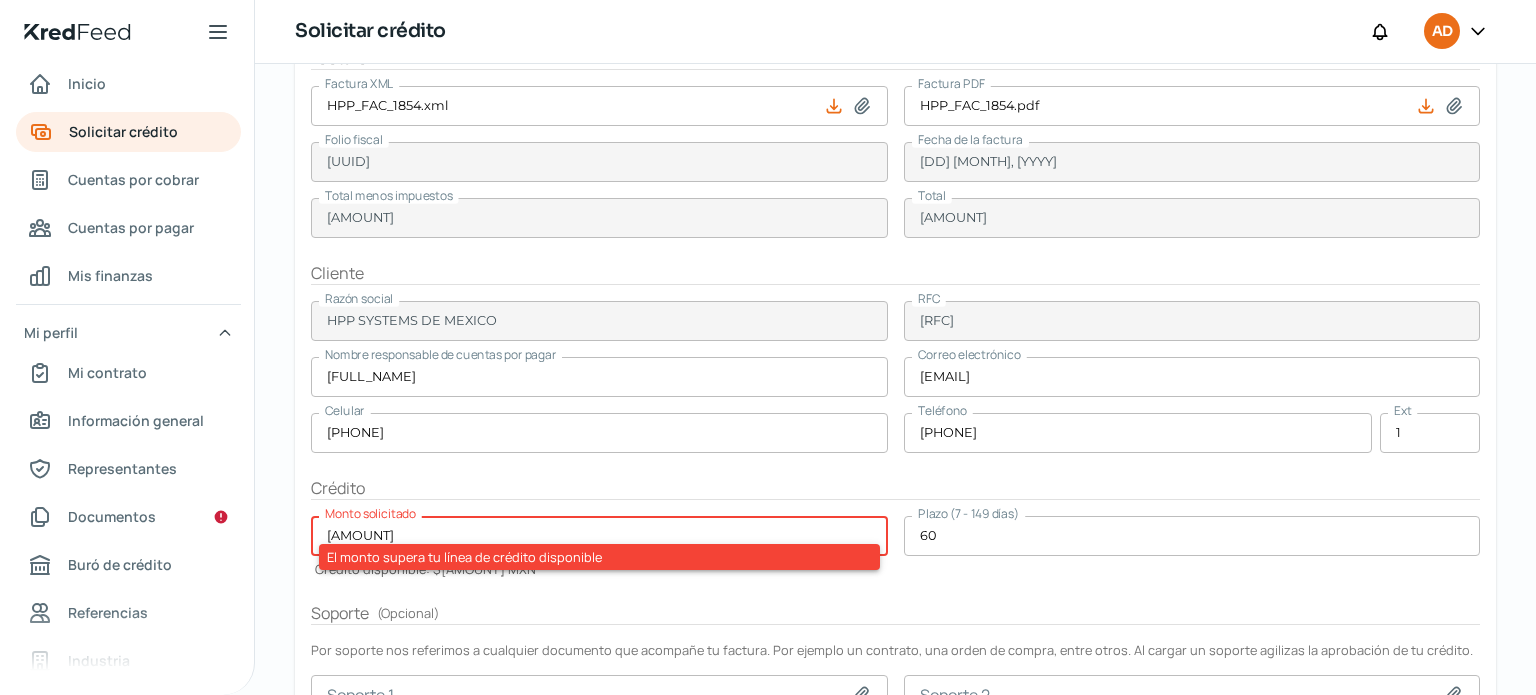 click on "Soporte   (  Opcional  )" at bounding box center (895, 613) 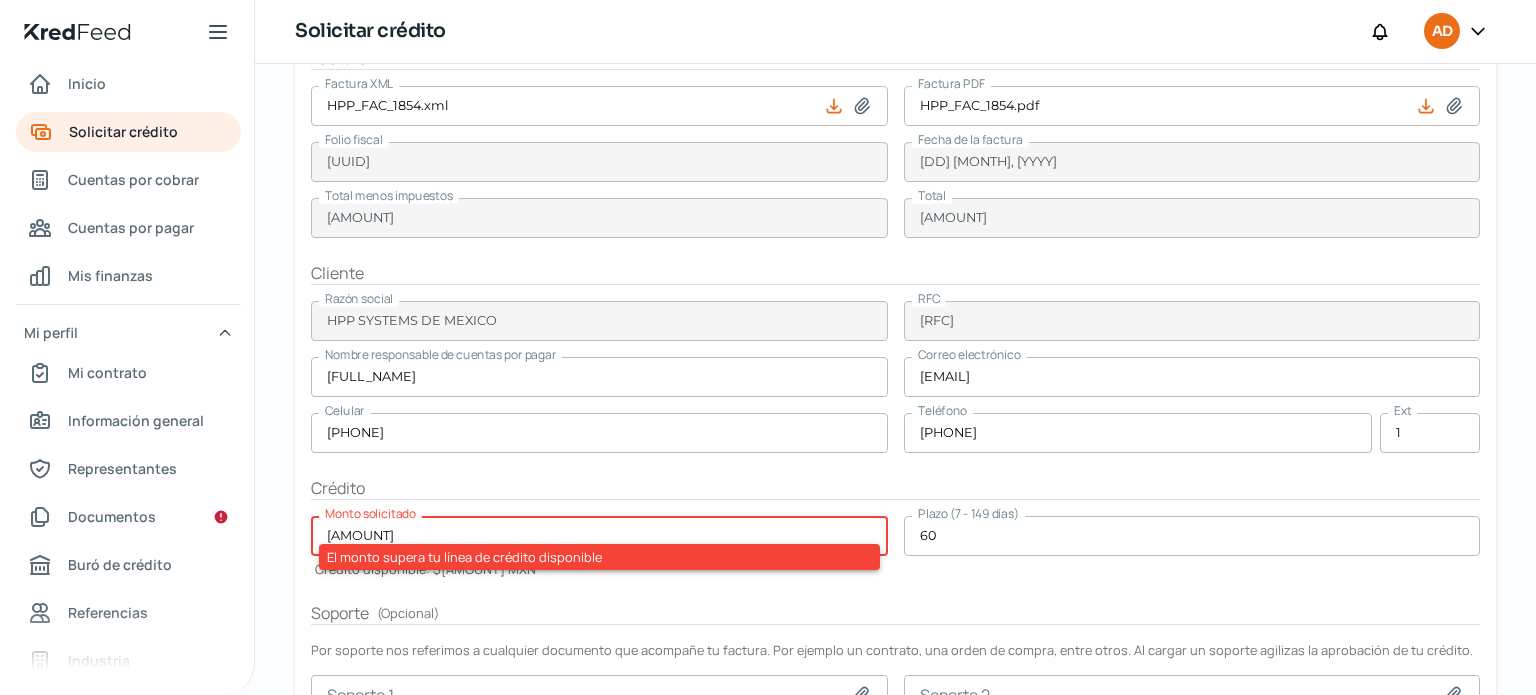 click on "[AMOUNT]" at bounding box center [599, 536] 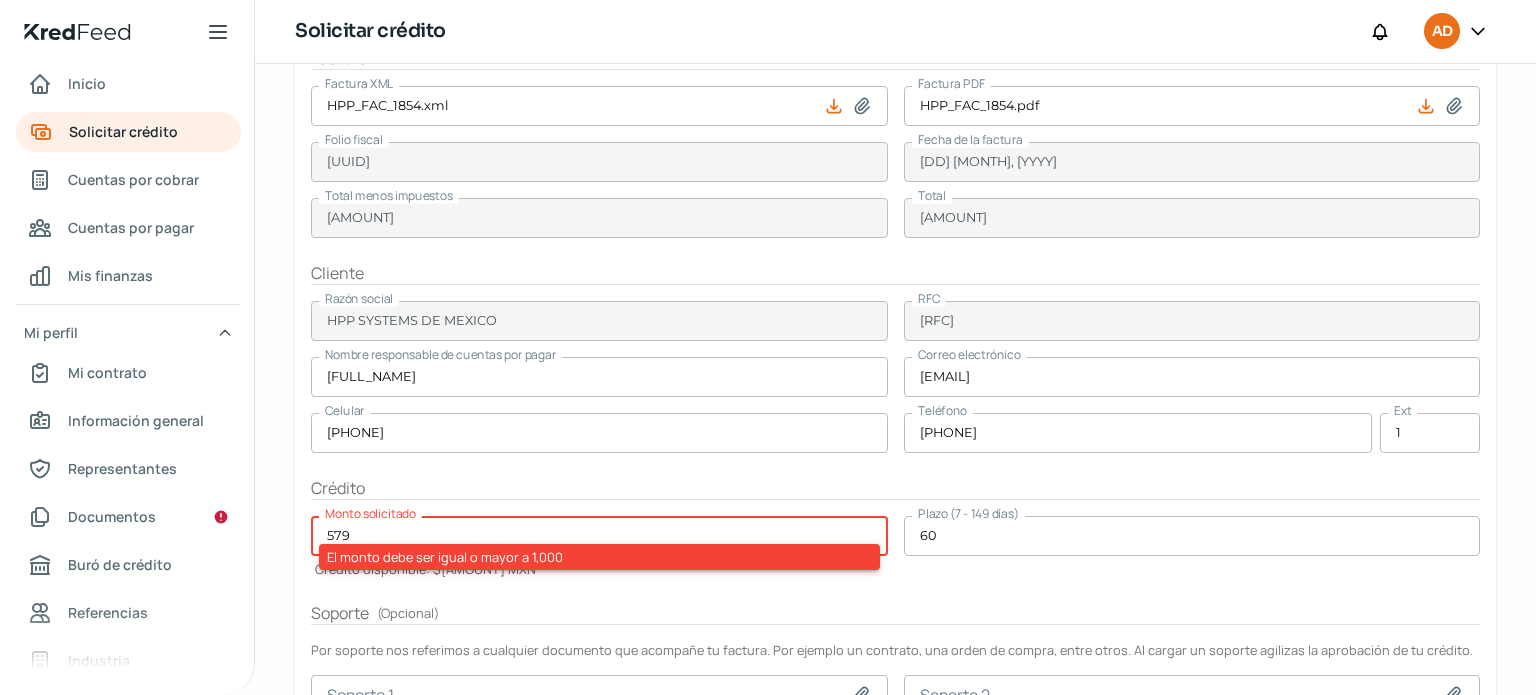 click on "Soporte   (  Opcional  )" at bounding box center [895, 613] 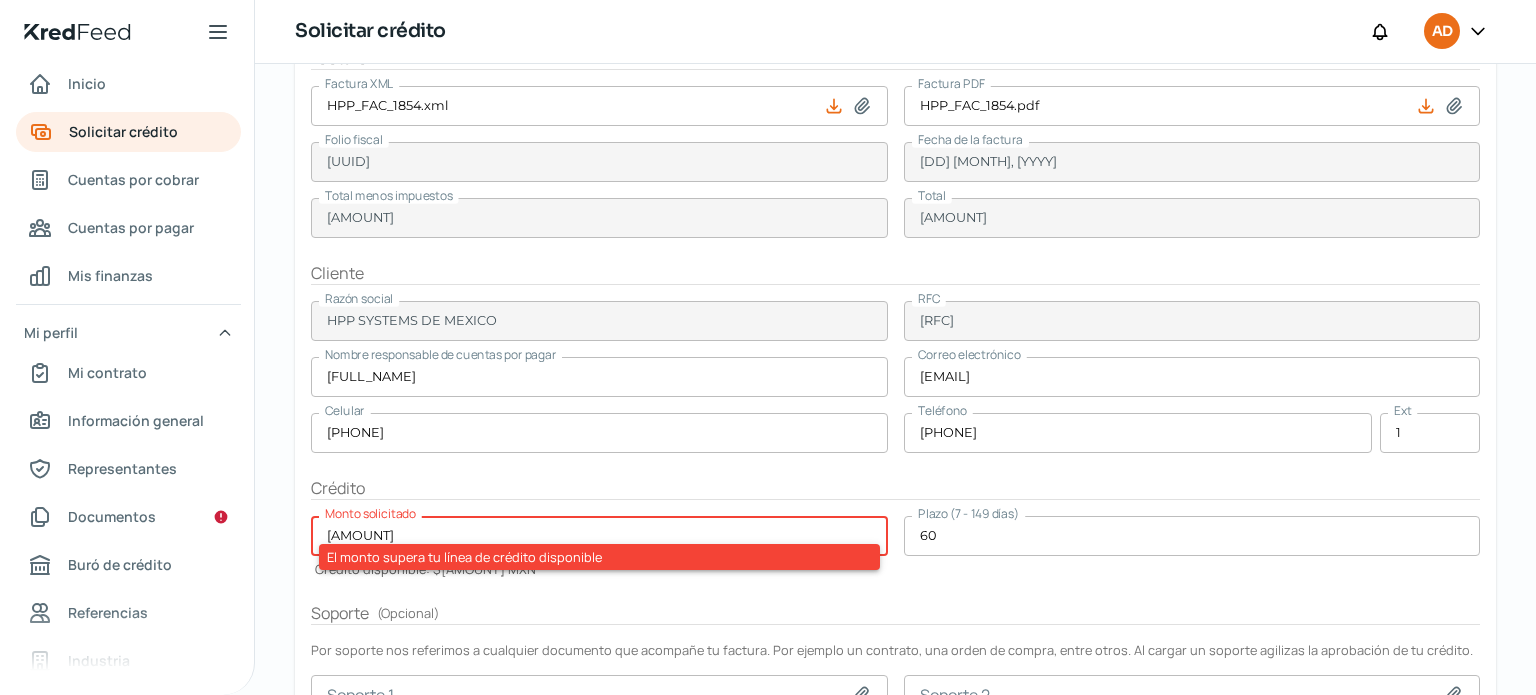 click on "Soporte   (  Opcional  )" at bounding box center [895, 613] 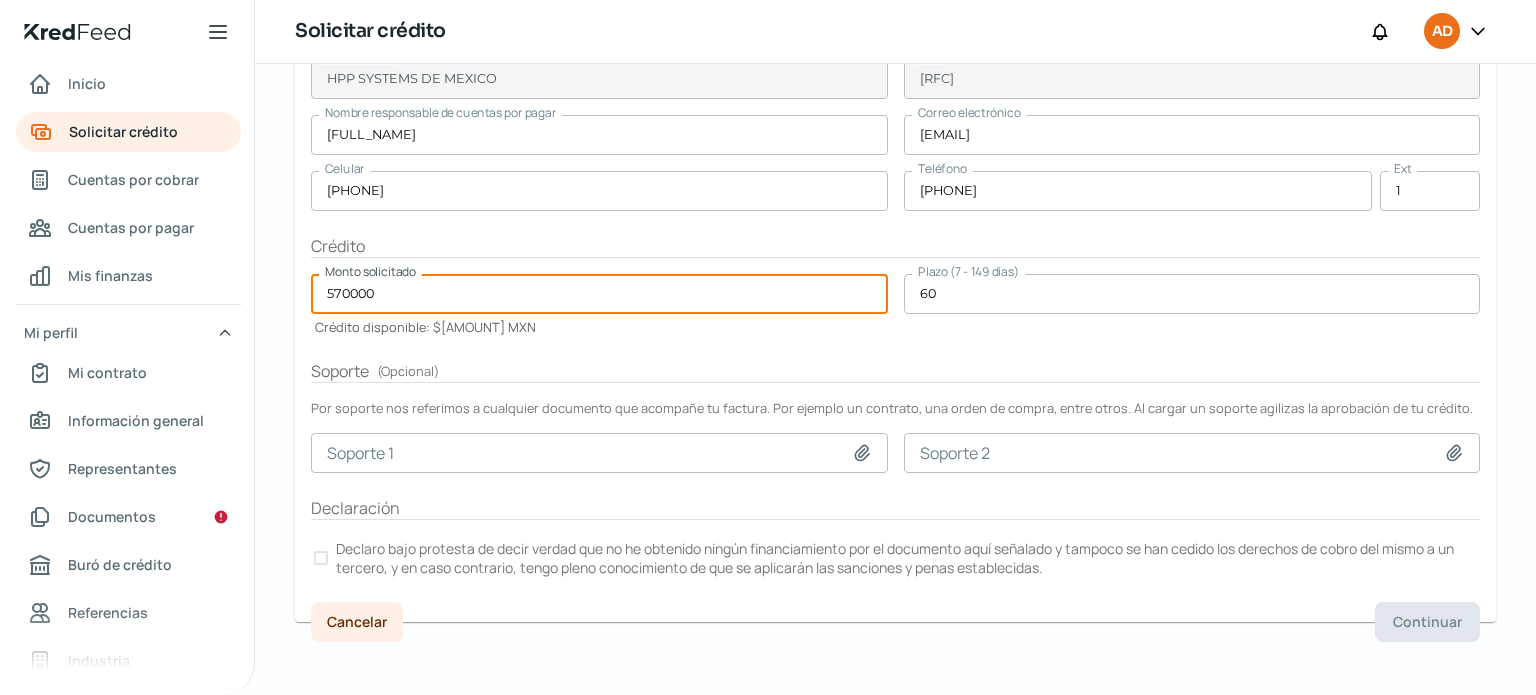 scroll, scrollTop: 419, scrollLeft: 0, axis: vertical 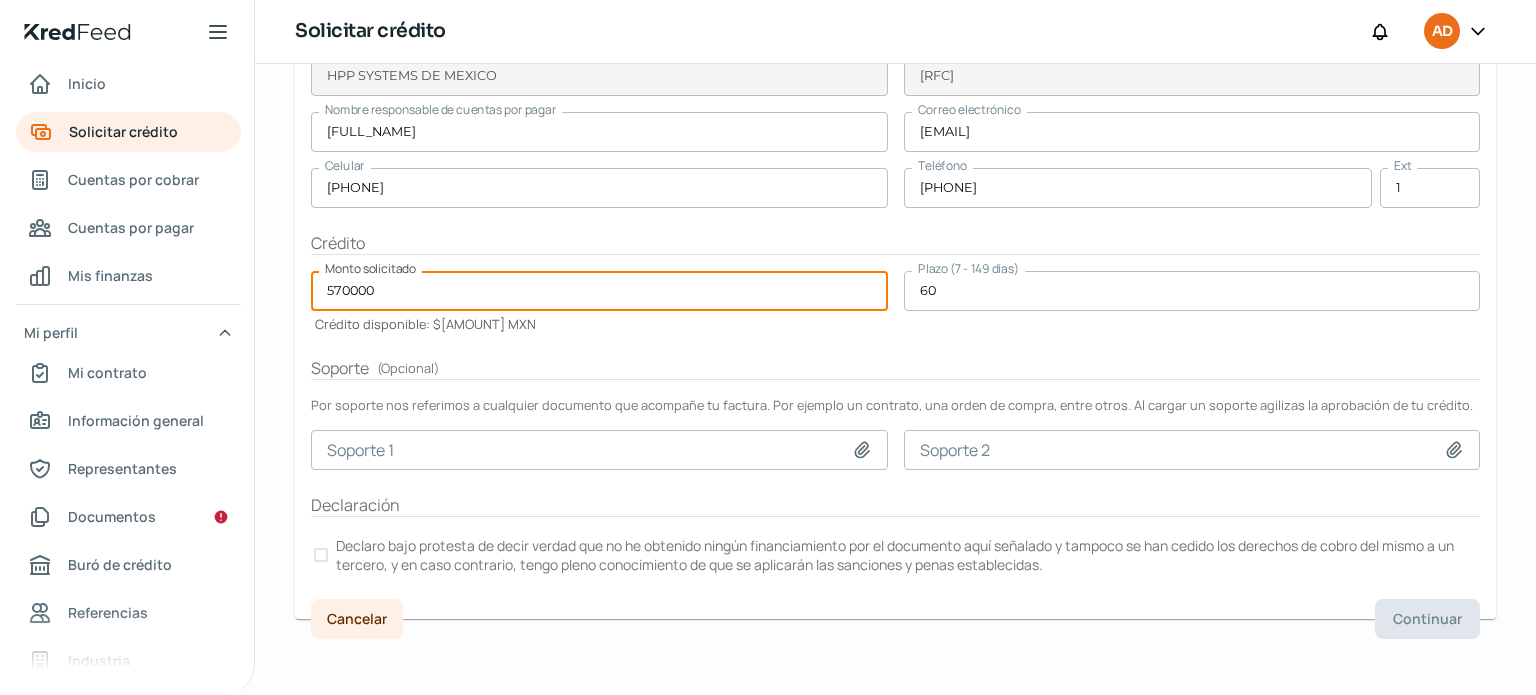 type on "570000" 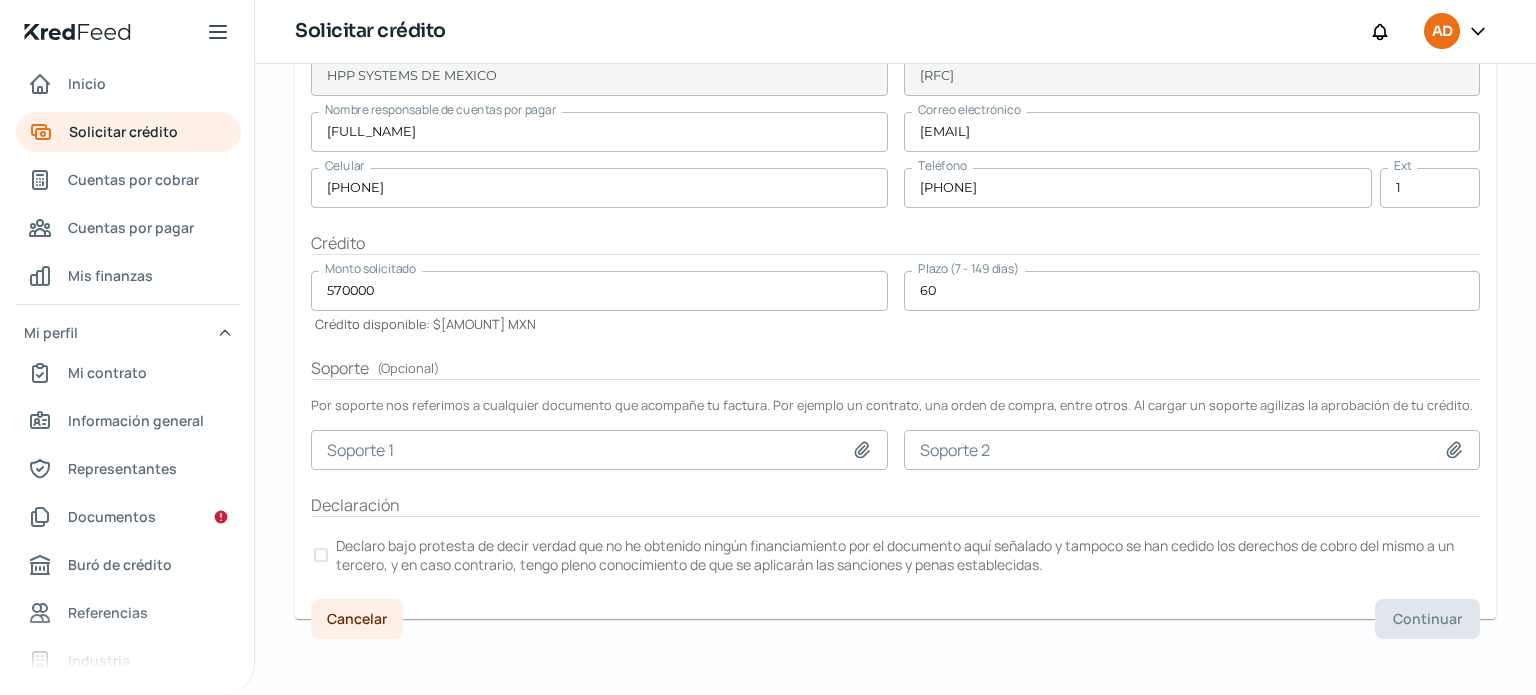 click at bounding box center (321, 555) 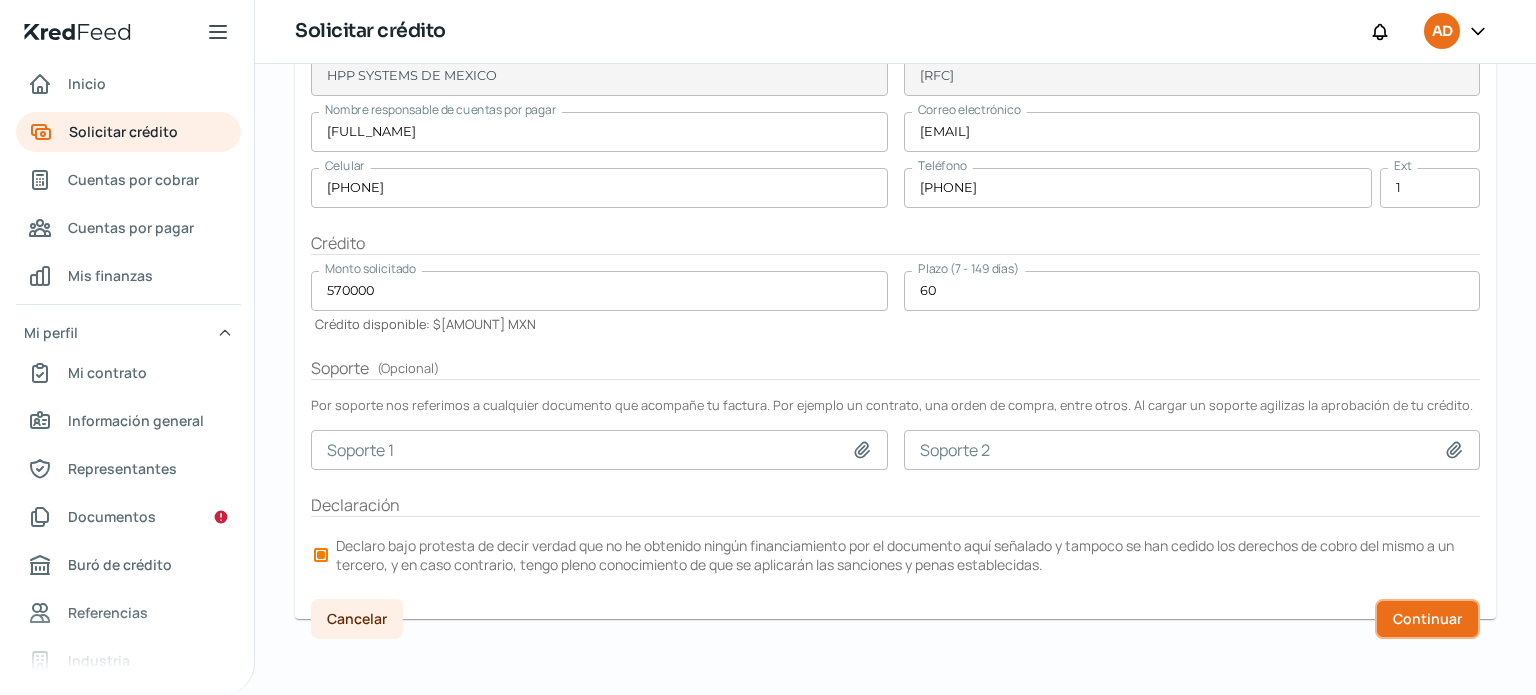 click on "Continuar" at bounding box center [1427, 619] 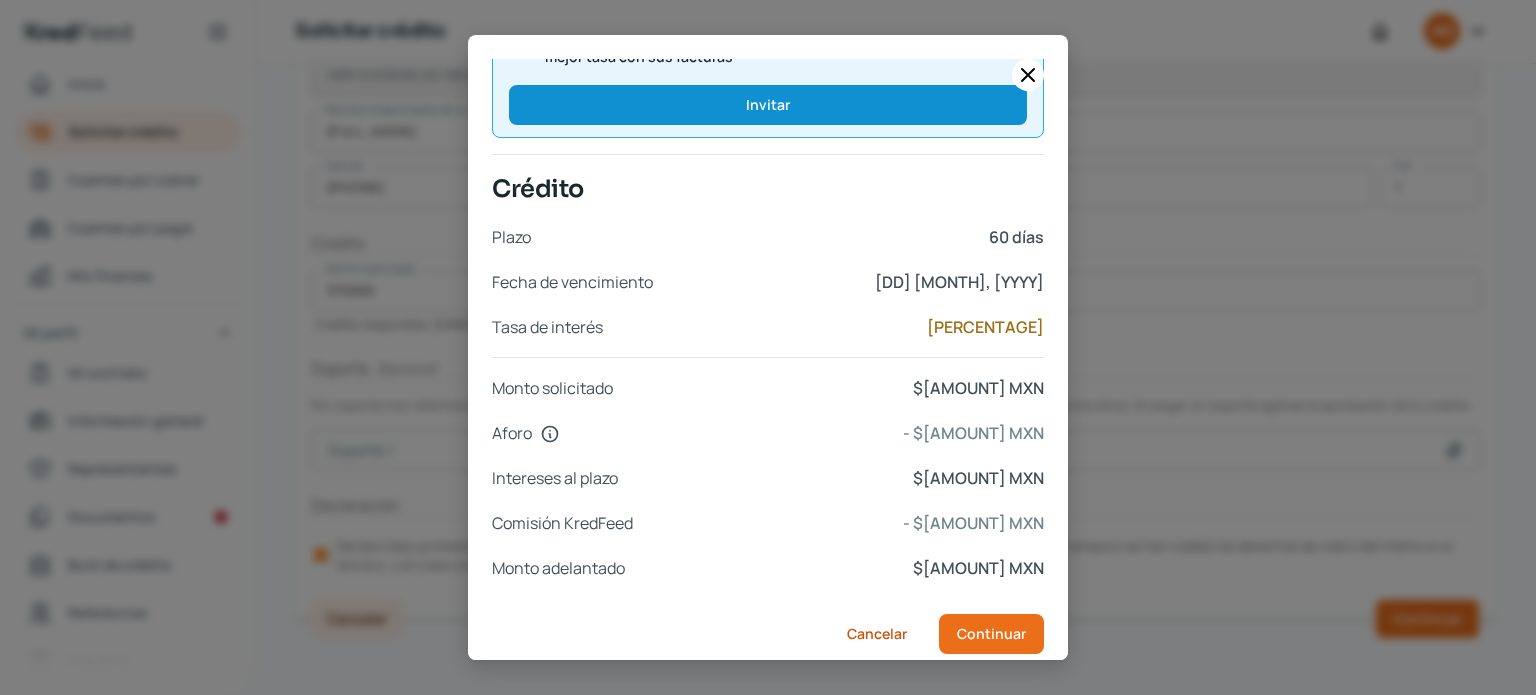 scroll, scrollTop: 840, scrollLeft: 0, axis: vertical 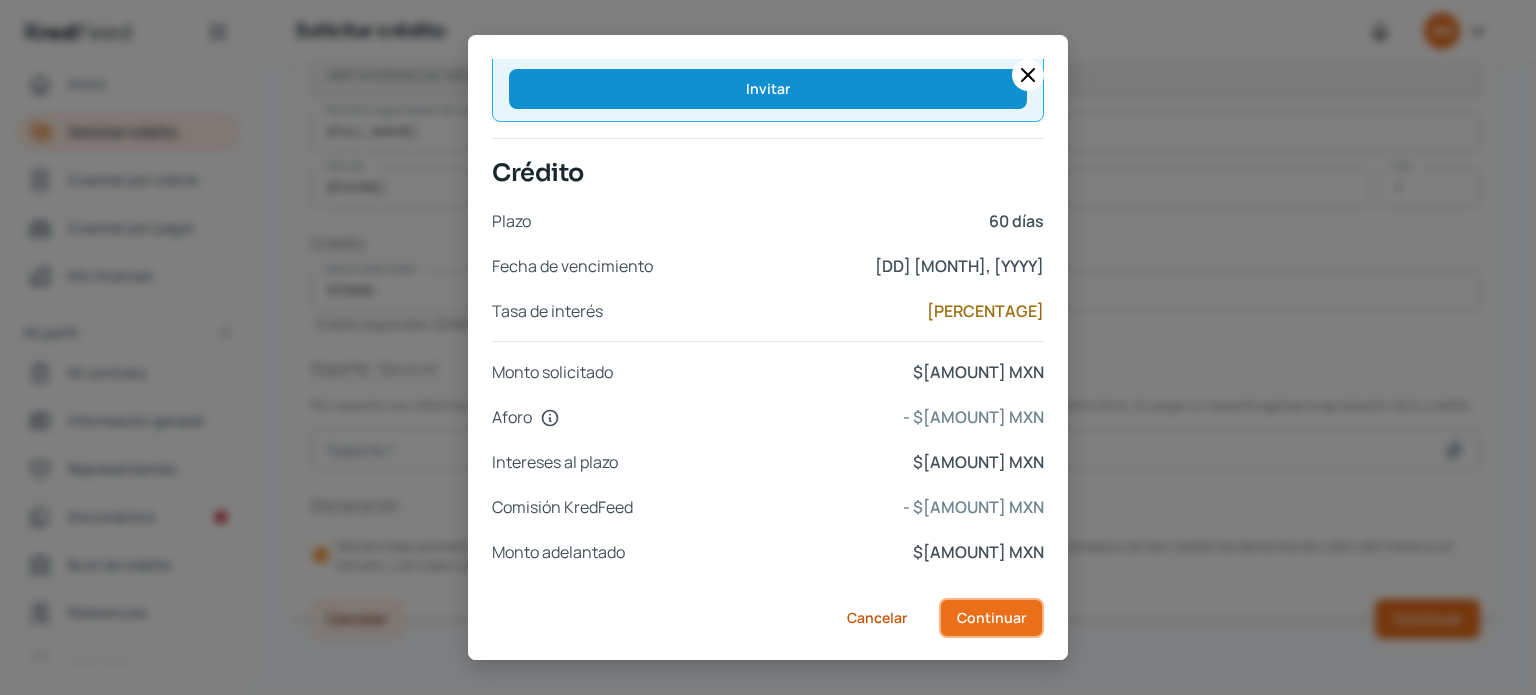 click on "Continuar" at bounding box center (991, 618) 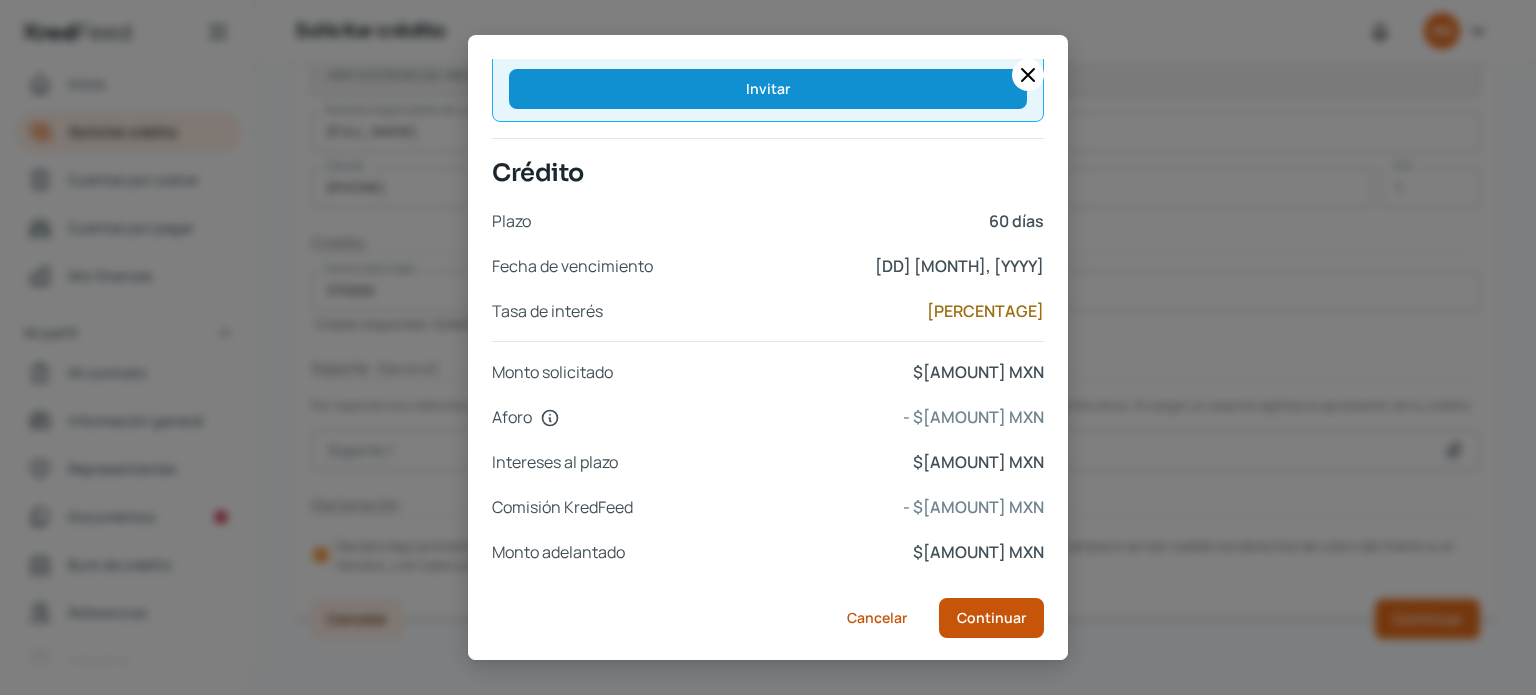 scroll, scrollTop: 0, scrollLeft: 0, axis: both 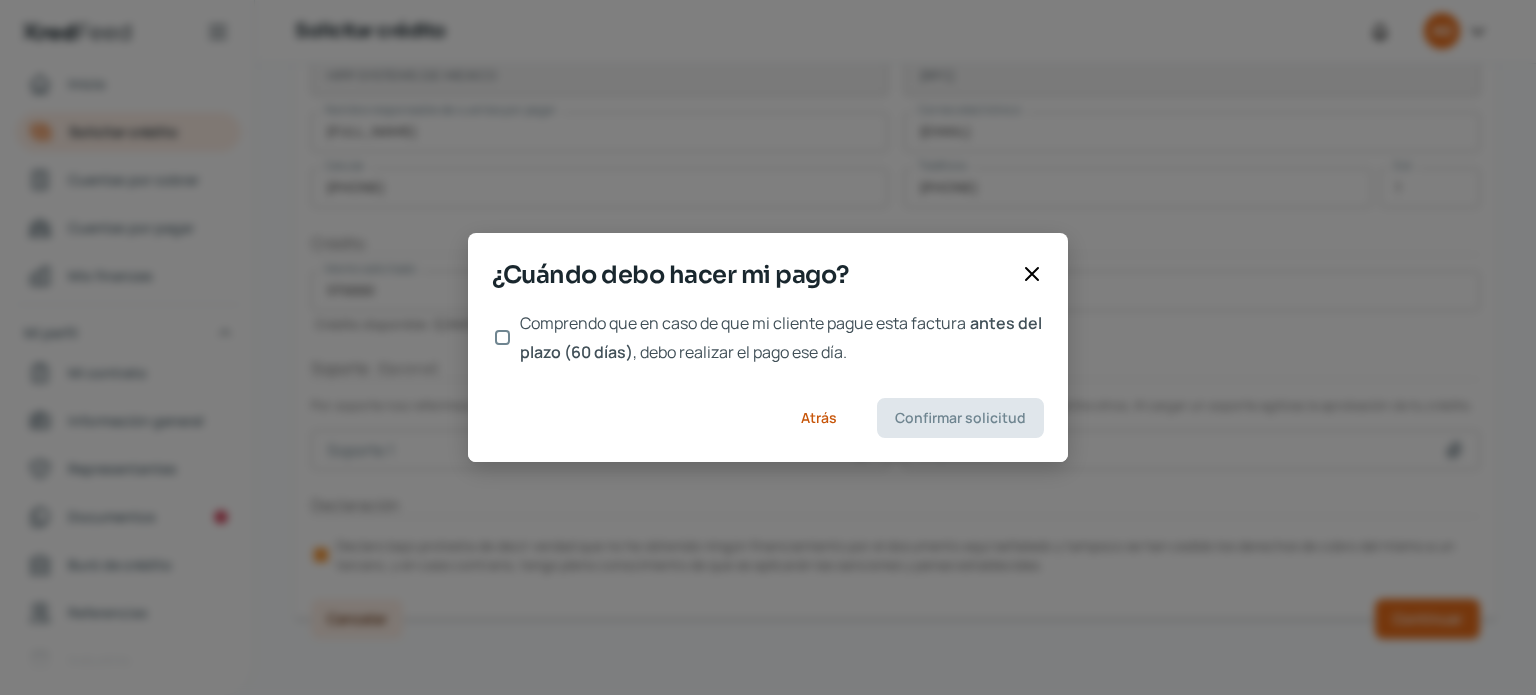 click on "Comprendo que en caso de que mi cliente pague esta factura antes del plazo (60 días) , debo realizar el pago ese día." at bounding box center [502, 337] 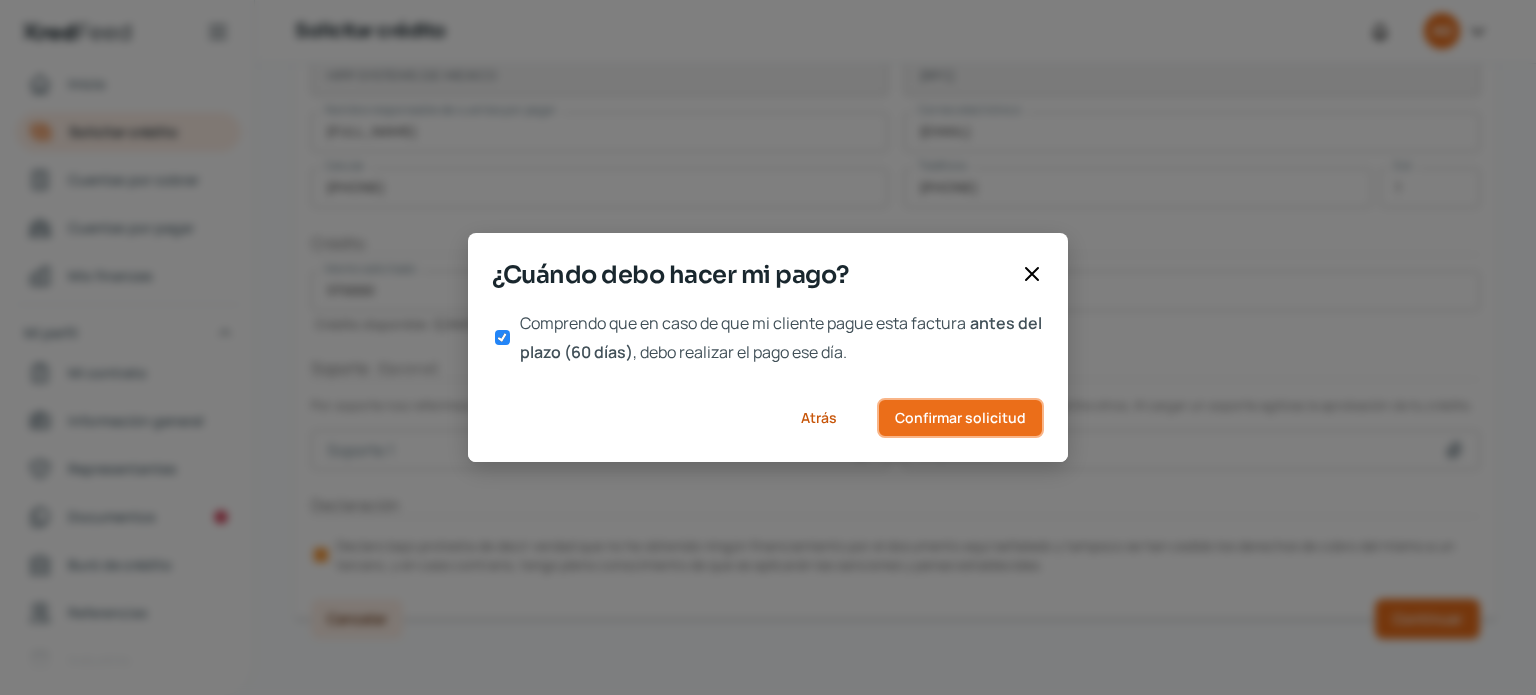 click on "Confirmar solicitud" at bounding box center (960, 418) 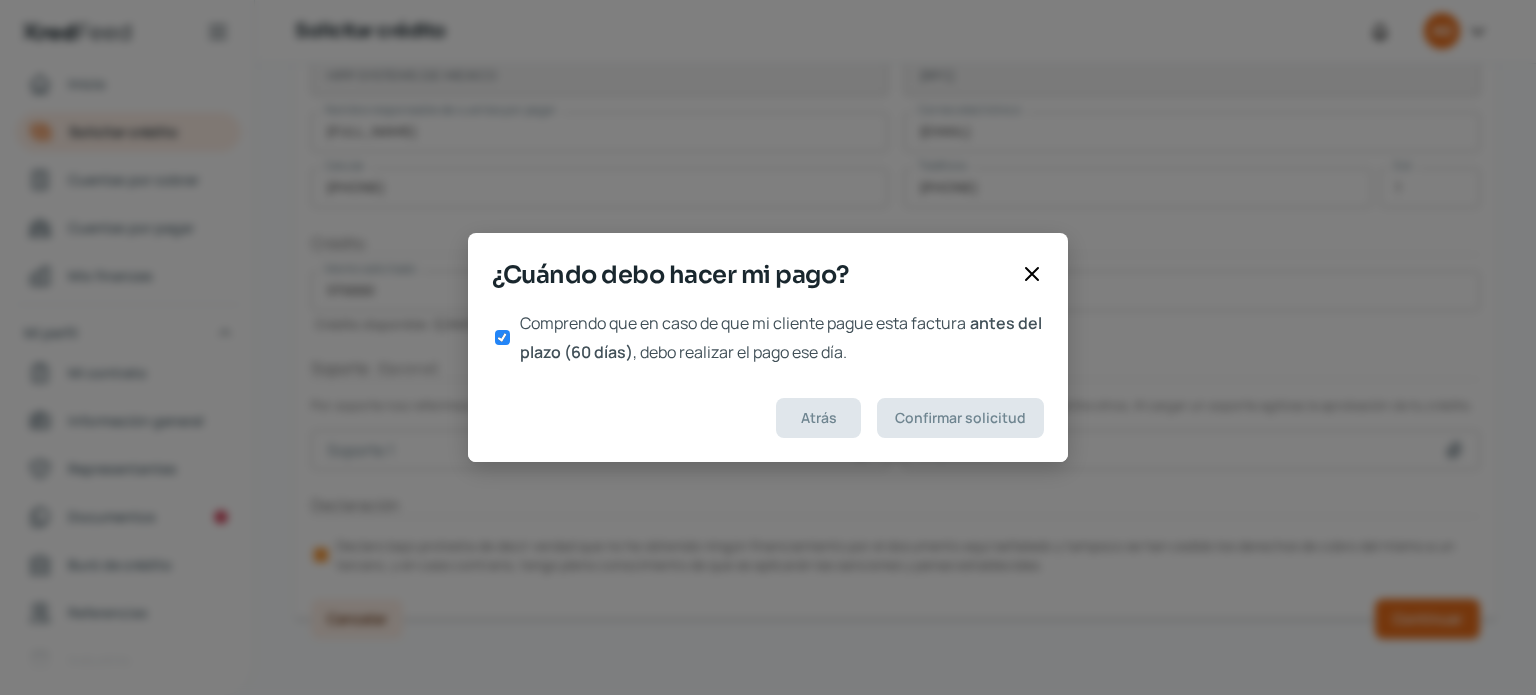 scroll, scrollTop: 0, scrollLeft: 0, axis: both 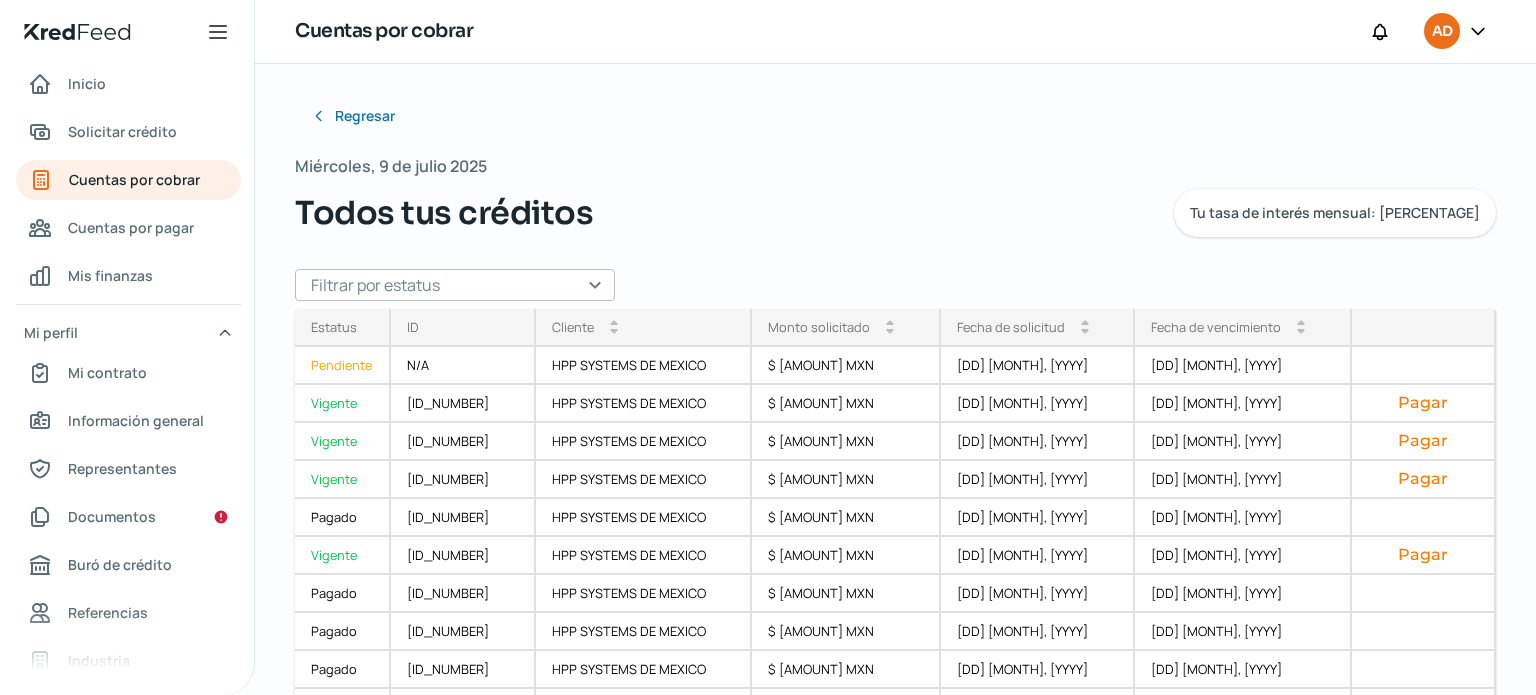 click at bounding box center (1478, 31) 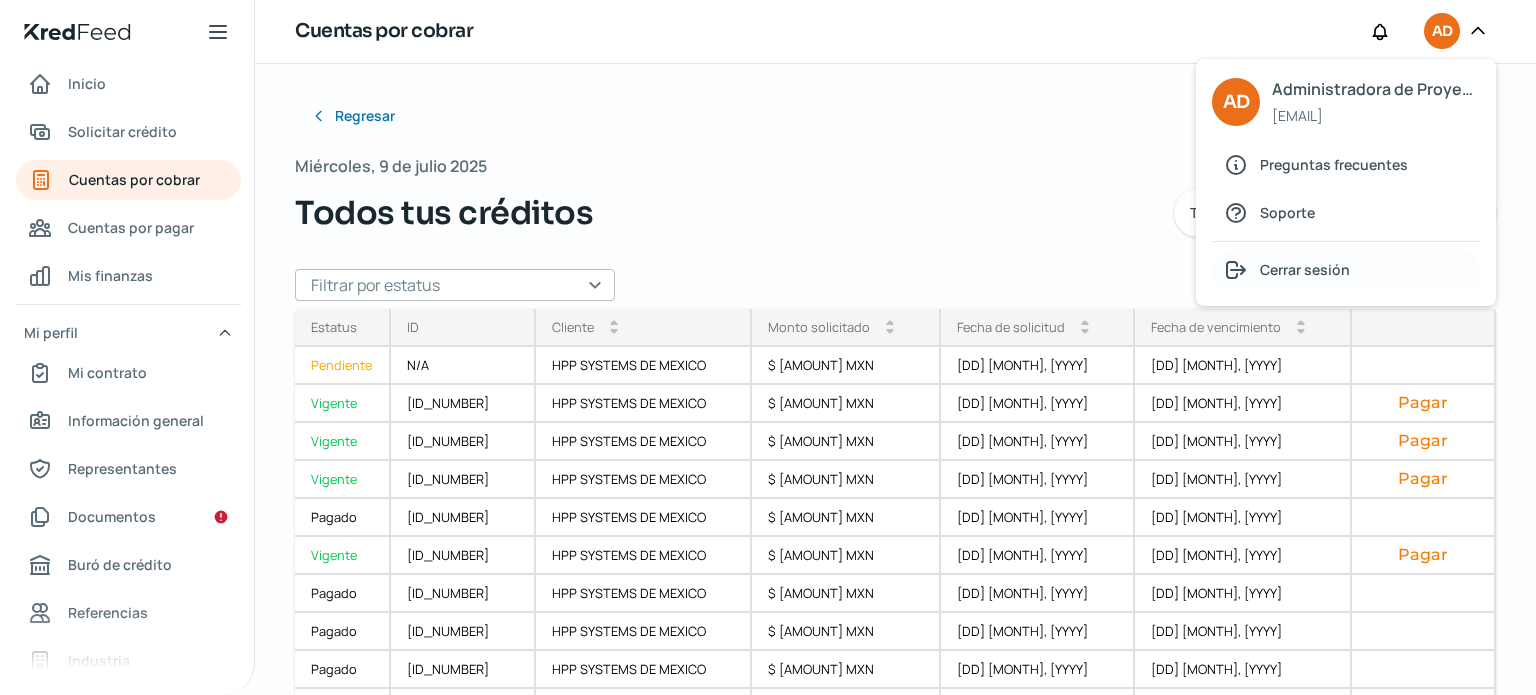 click on "Cerrar sesión" at bounding box center [1287, 212] 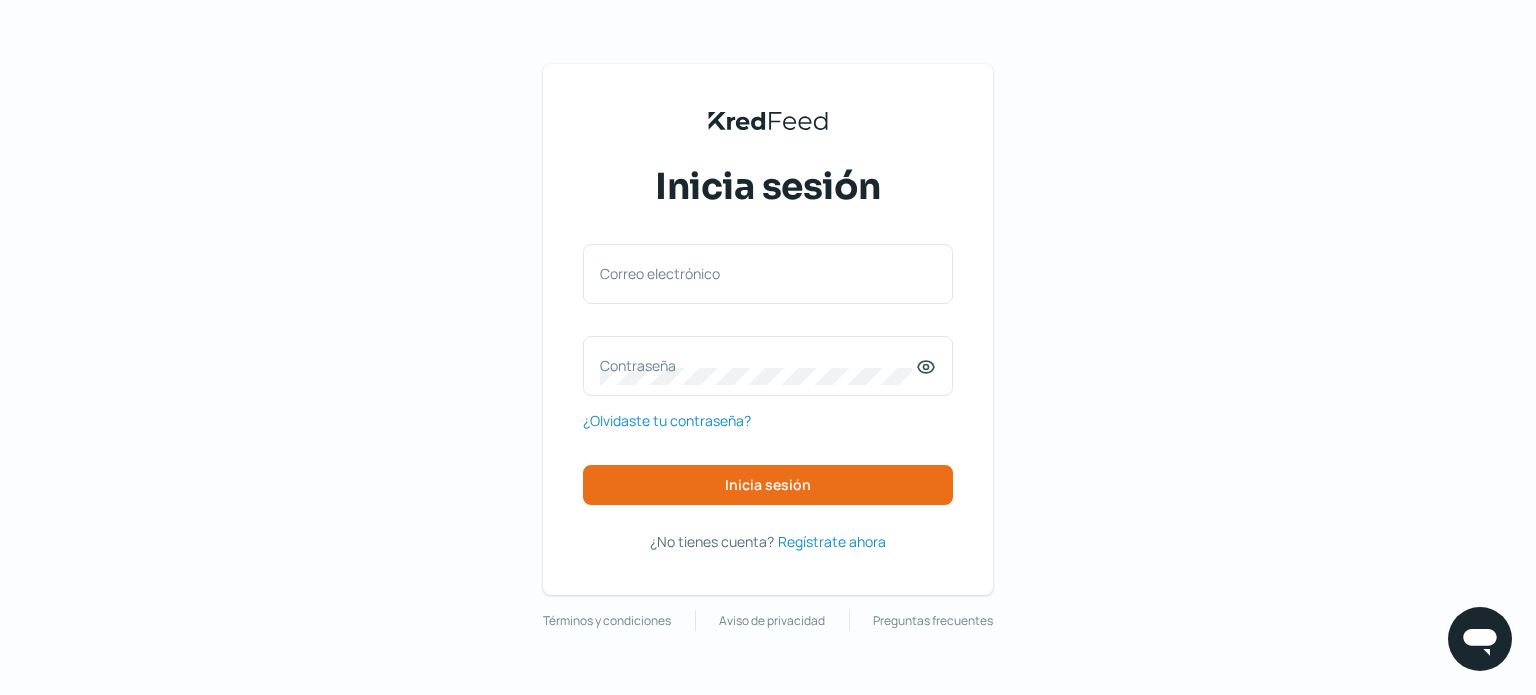 scroll, scrollTop: 0, scrollLeft: 0, axis: both 